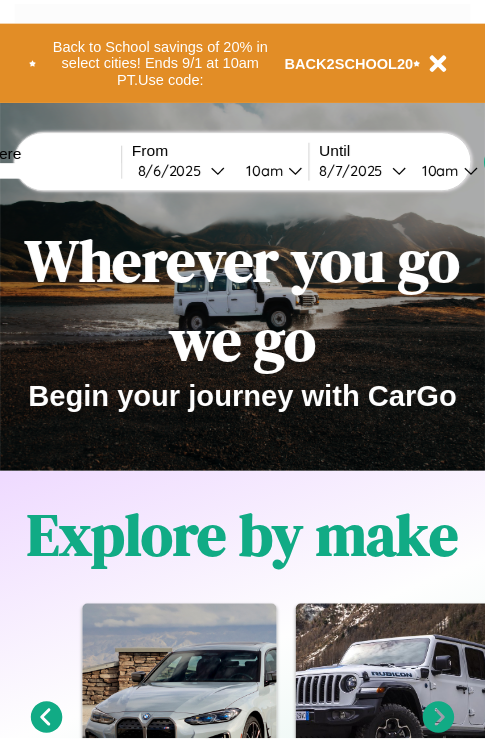 scroll, scrollTop: 0, scrollLeft: 0, axis: both 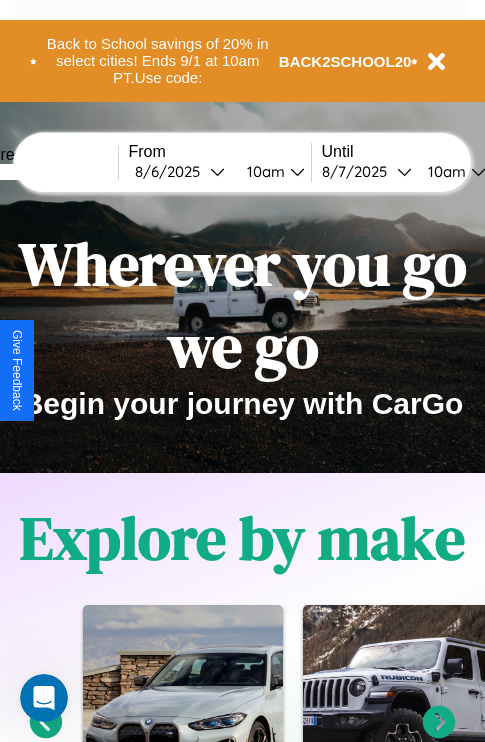 click at bounding box center (43, 172) 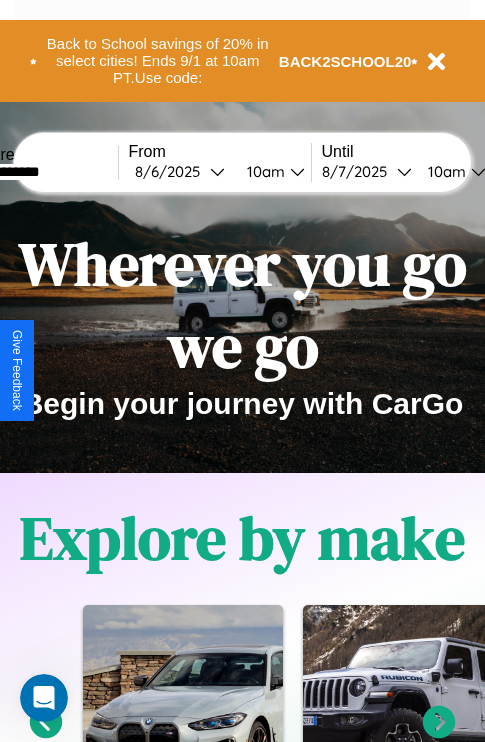 type on "**********" 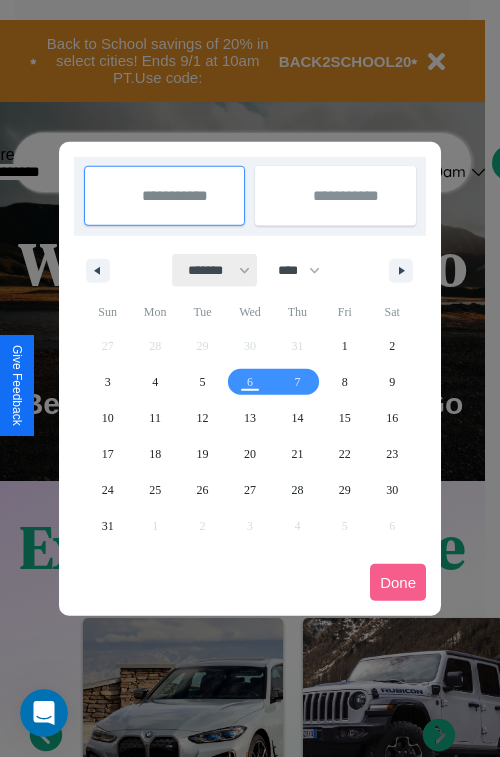 click on "******* ******** ***** ***** *** **** **** ****** ********* ******* ******** ********" at bounding box center (215, 270) 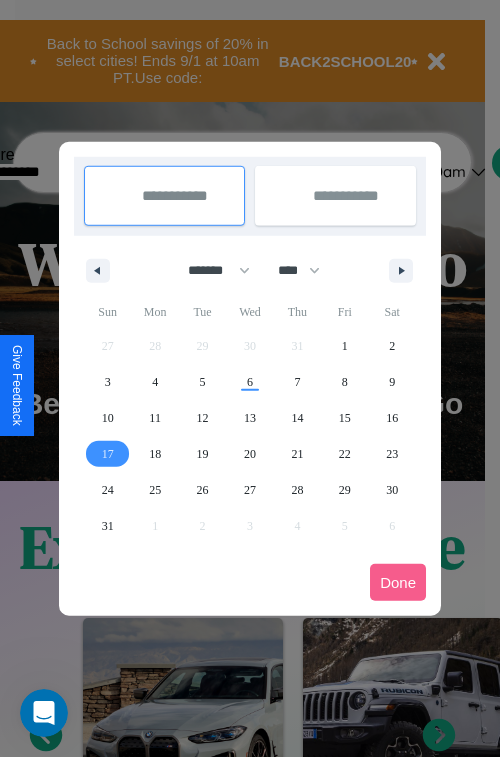 click on "17" at bounding box center (108, 454) 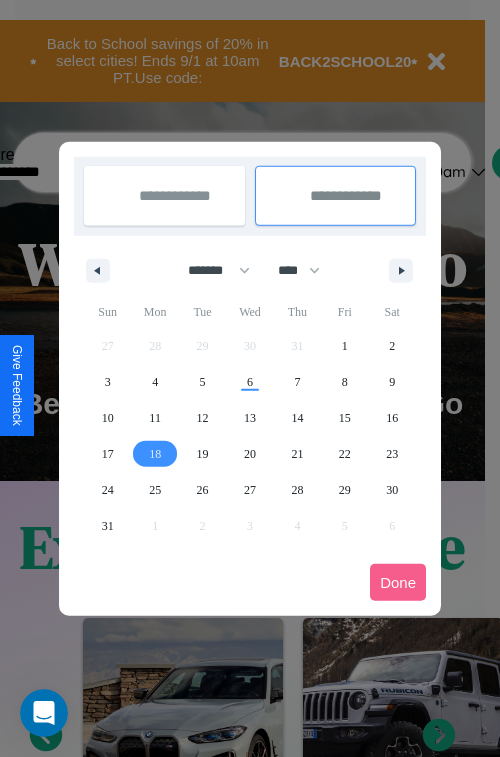 click on "18" at bounding box center [155, 454] 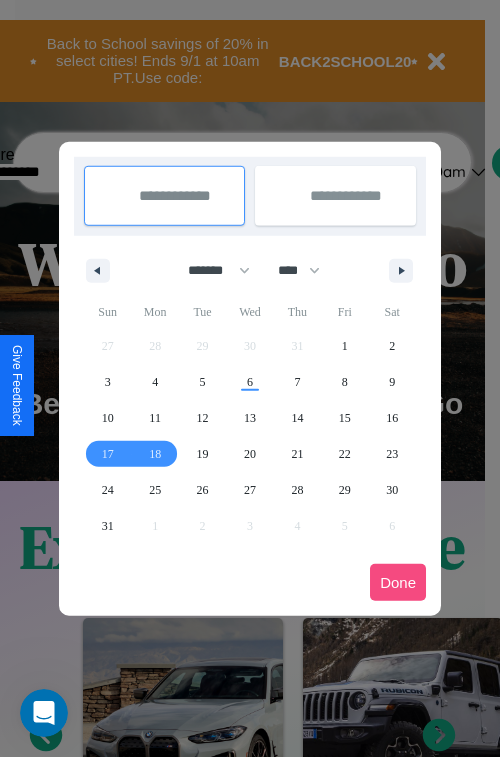 click on "Done" at bounding box center (398, 582) 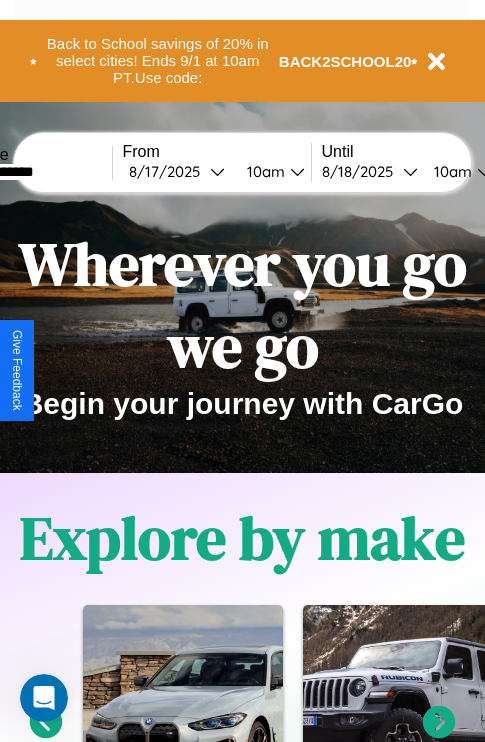 scroll, scrollTop: 0, scrollLeft: 74, axis: horizontal 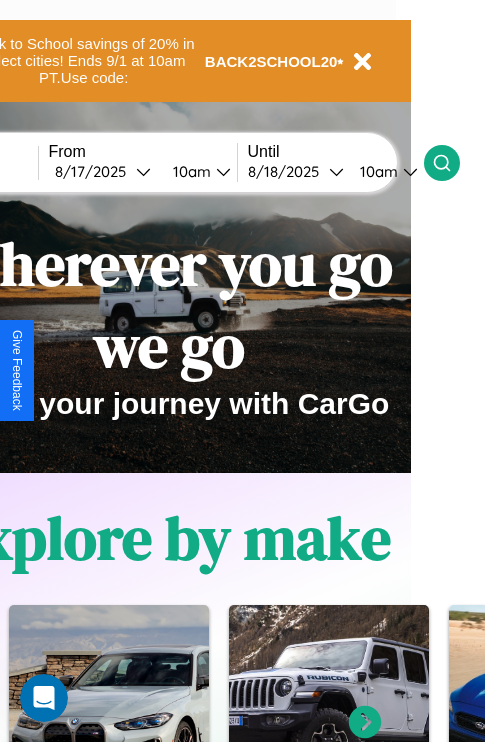 click 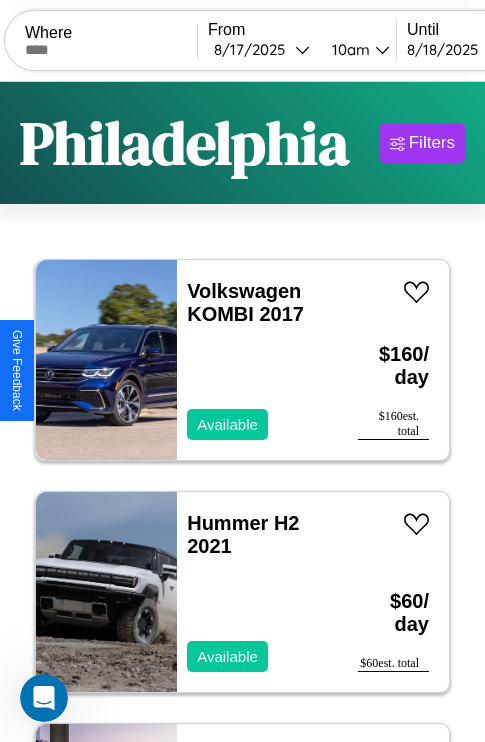 scroll, scrollTop: 95, scrollLeft: 0, axis: vertical 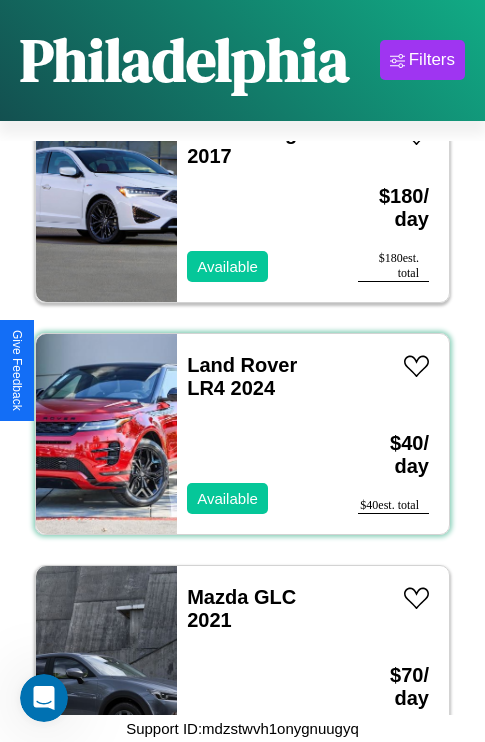 click on "Land Rover   LR4   2024 Available" at bounding box center (257, 434) 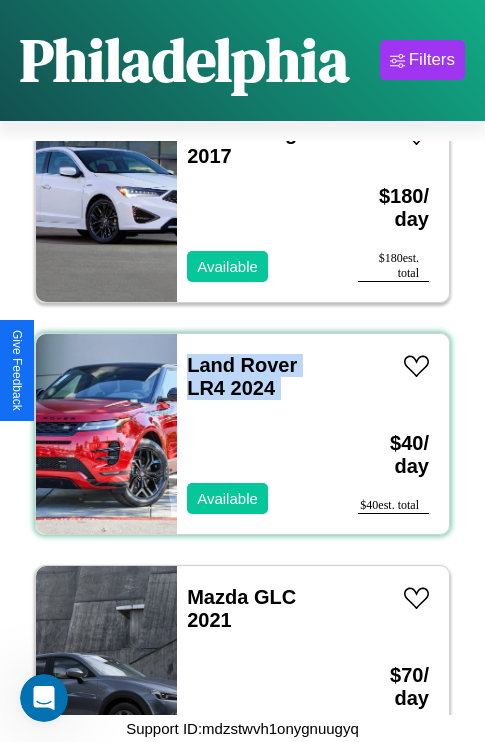 click on "Land Rover   LR4   2024 Available" at bounding box center [257, 434] 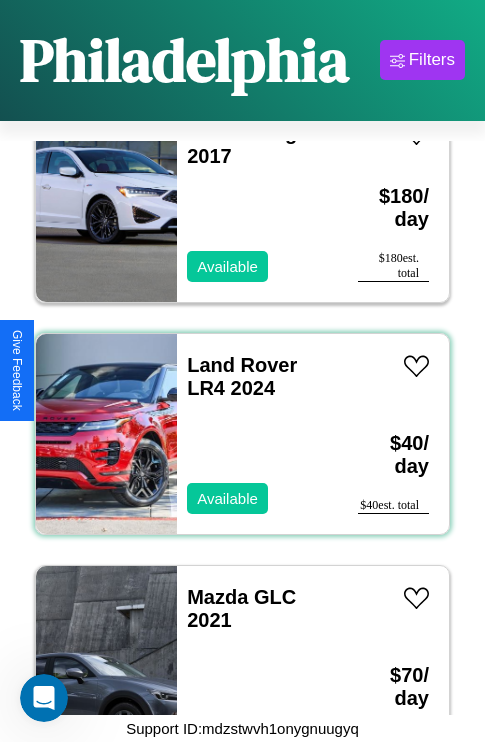 click on "Land Rover   LR4   2024 Available" at bounding box center [257, 434] 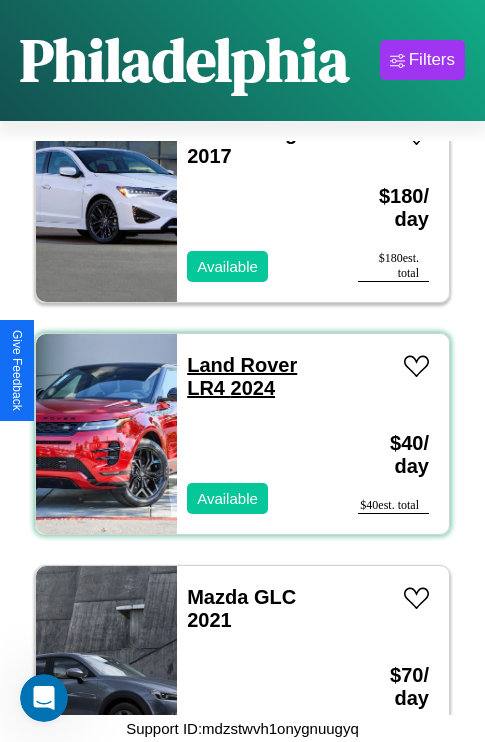 click on "Land Rover   LR4   2024" at bounding box center (242, 376) 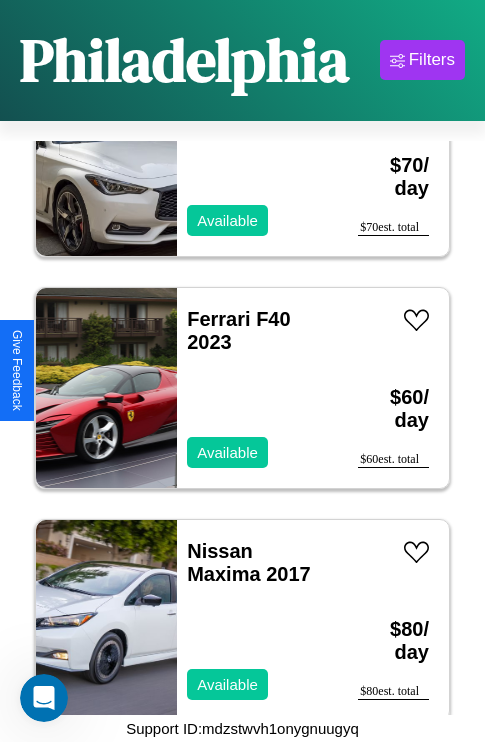 scroll, scrollTop: 8038, scrollLeft: 0, axis: vertical 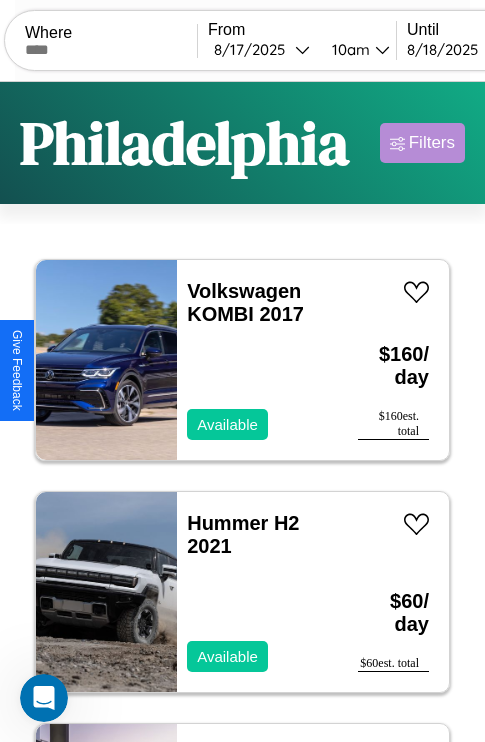 click on "Filters" at bounding box center (432, 143) 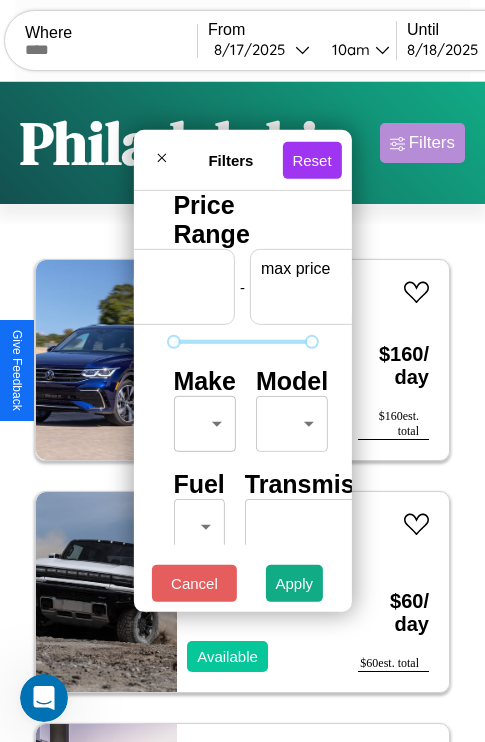 scroll, scrollTop: 0, scrollLeft: 124, axis: horizontal 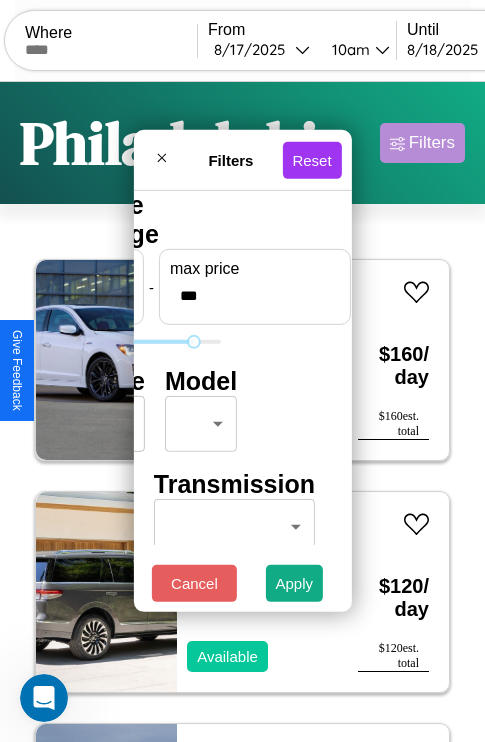 type on "***" 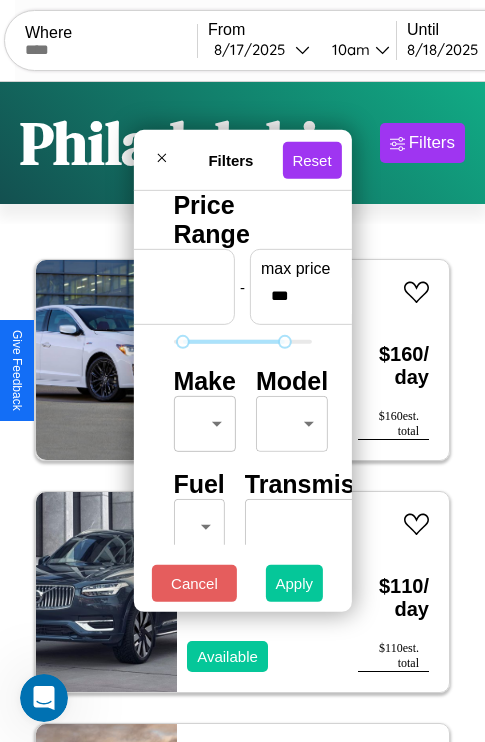 type on "**" 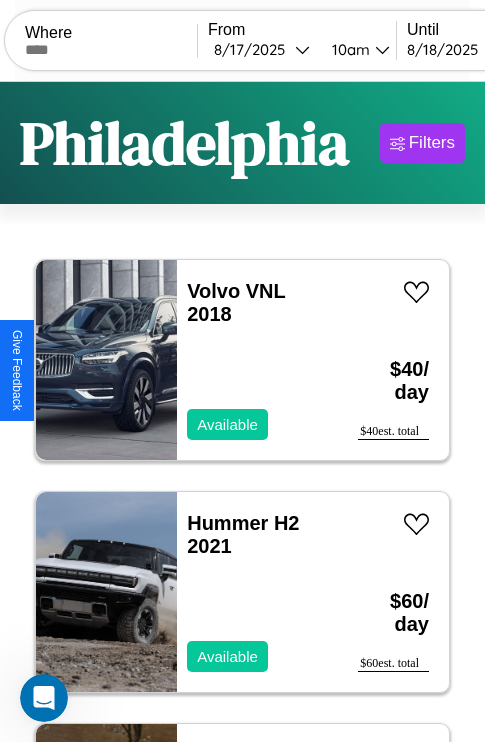 scroll, scrollTop: 95, scrollLeft: 0, axis: vertical 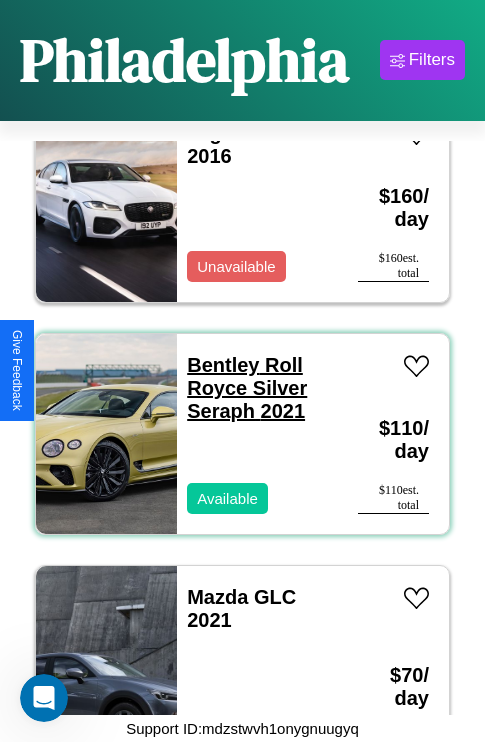 click on "[BRAND] [BRAND] [MODEL] [YEAR]" at bounding box center [247, 388] 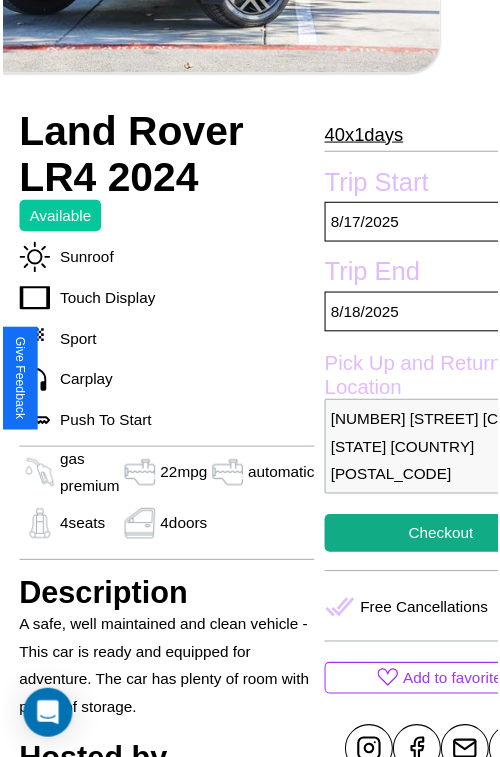 scroll, scrollTop: 627, scrollLeft: 107, axis: both 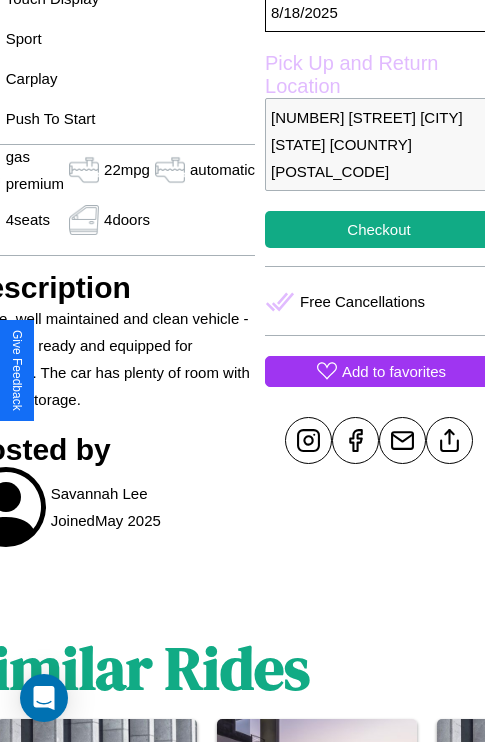 click on "Add to favorites" at bounding box center [394, 371] 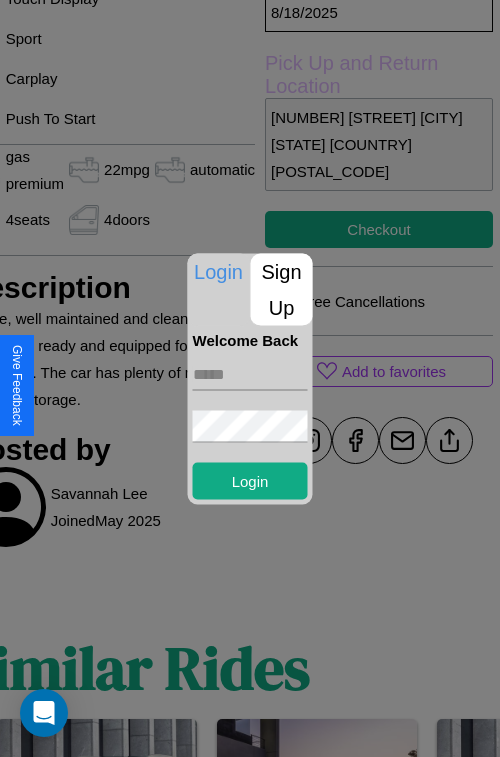 click at bounding box center (250, 374) 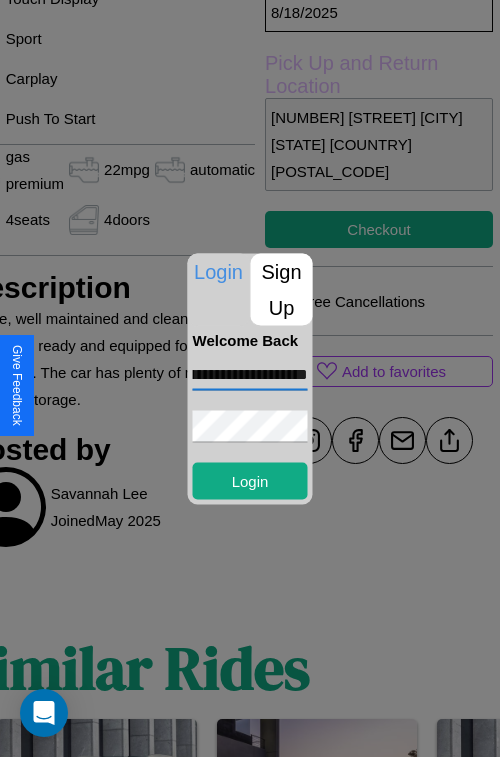 scroll, scrollTop: 0, scrollLeft: 56, axis: horizontal 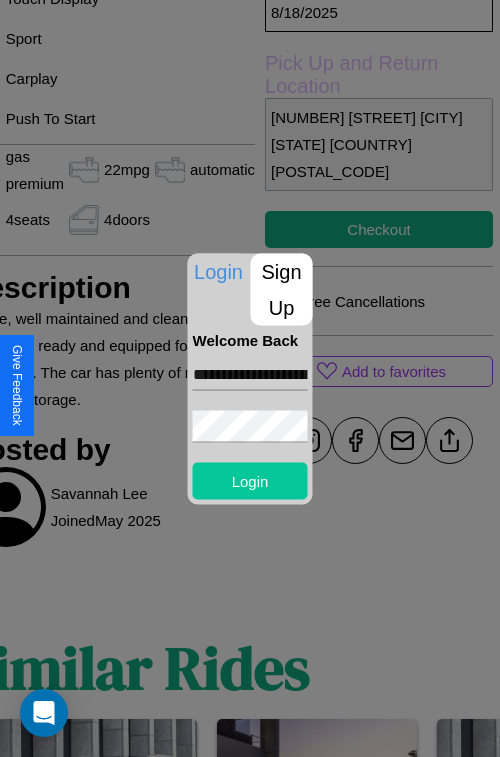 click on "Login" at bounding box center [250, 480] 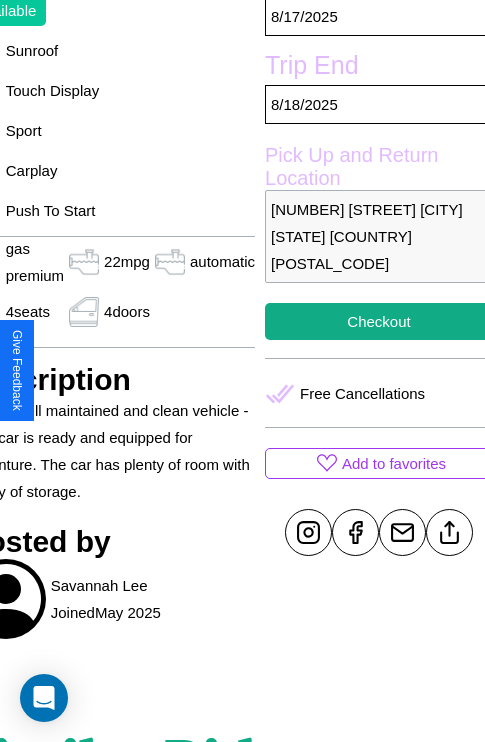 scroll, scrollTop: 485, scrollLeft: 107, axis: both 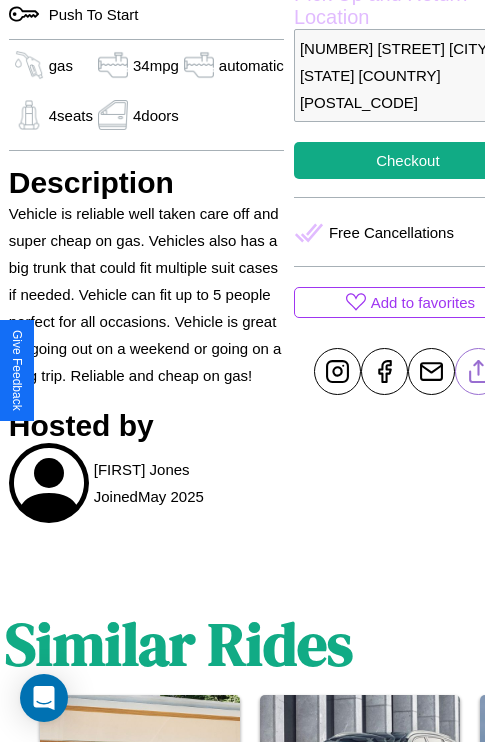 click 